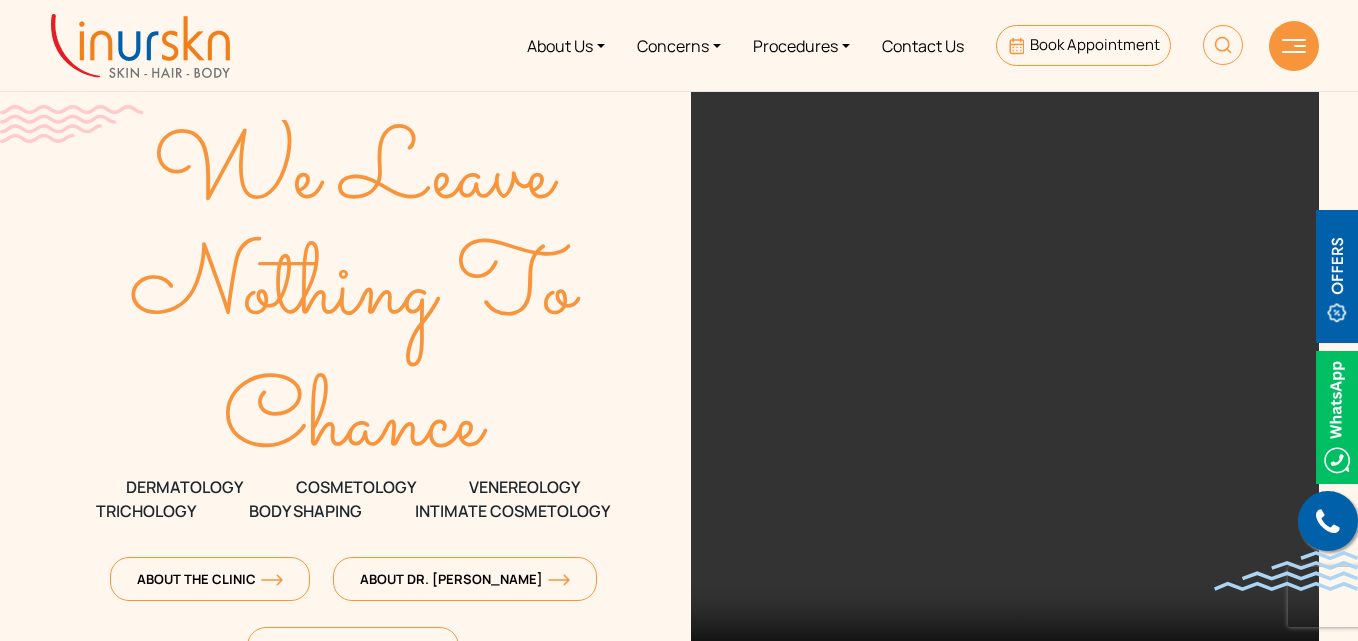 scroll, scrollTop: 0, scrollLeft: 0, axis: both 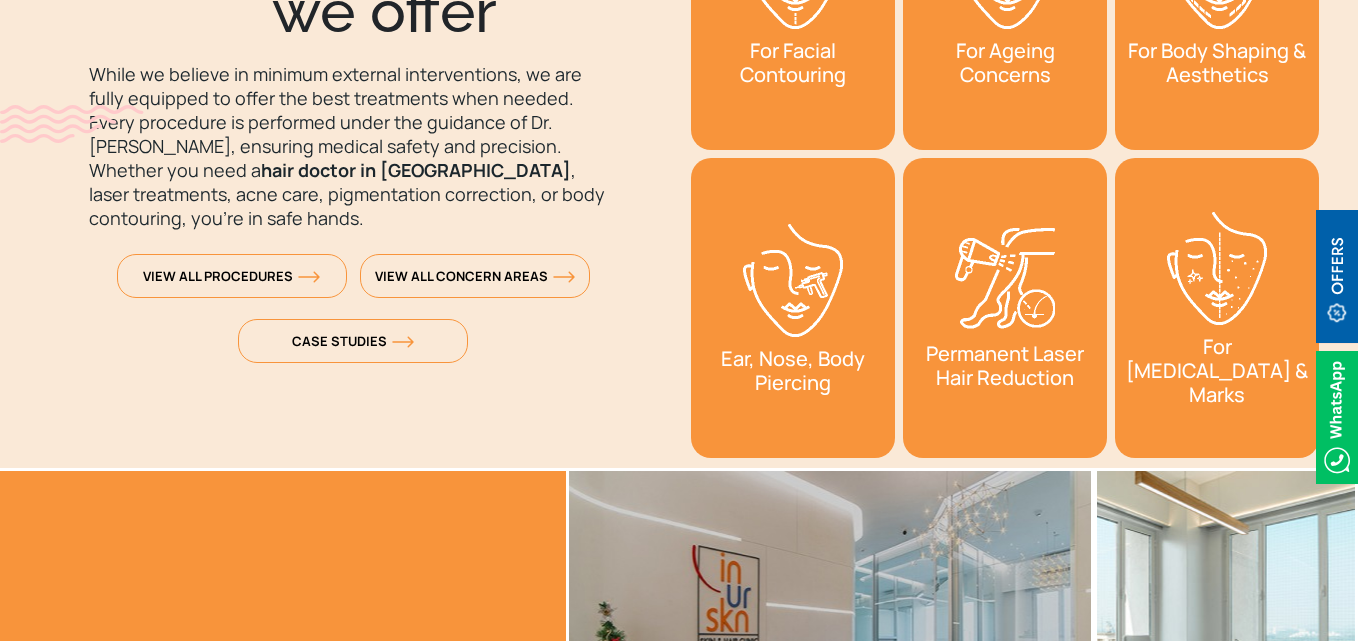 click on "For Skin Rejuvenation
For Facial Contouring" at bounding box center [1005, 154] 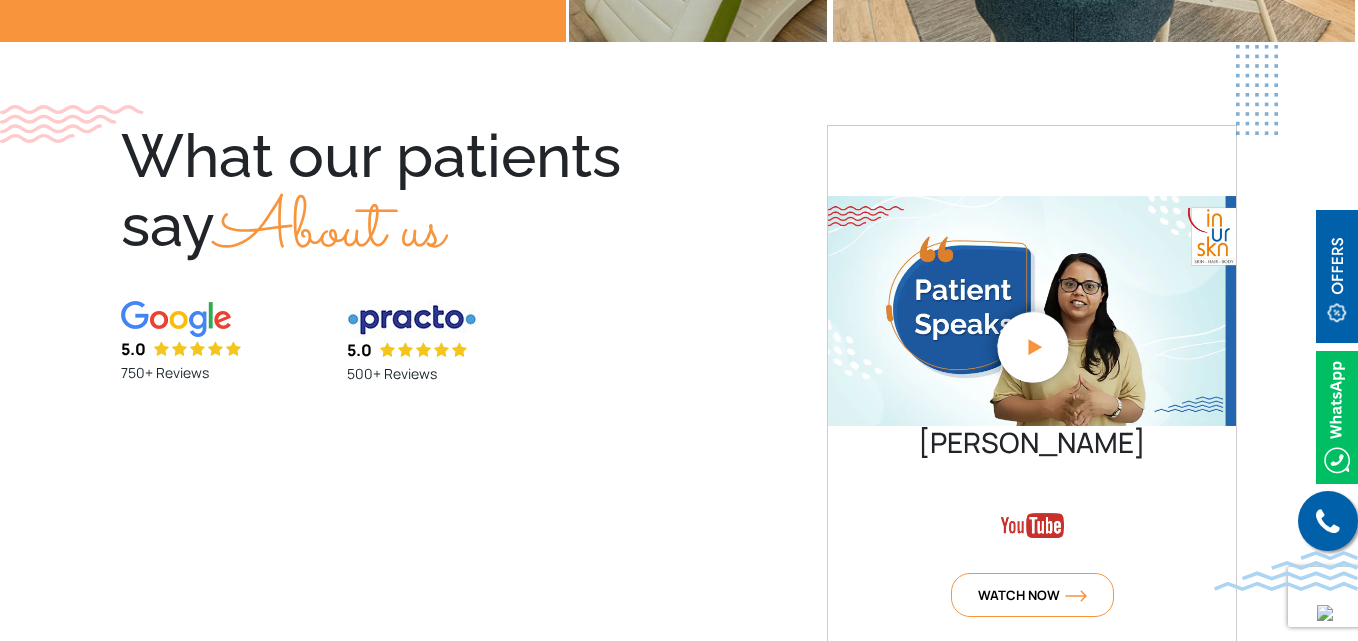 scroll, scrollTop: 4409, scrollLeft: 0, axis: vertical 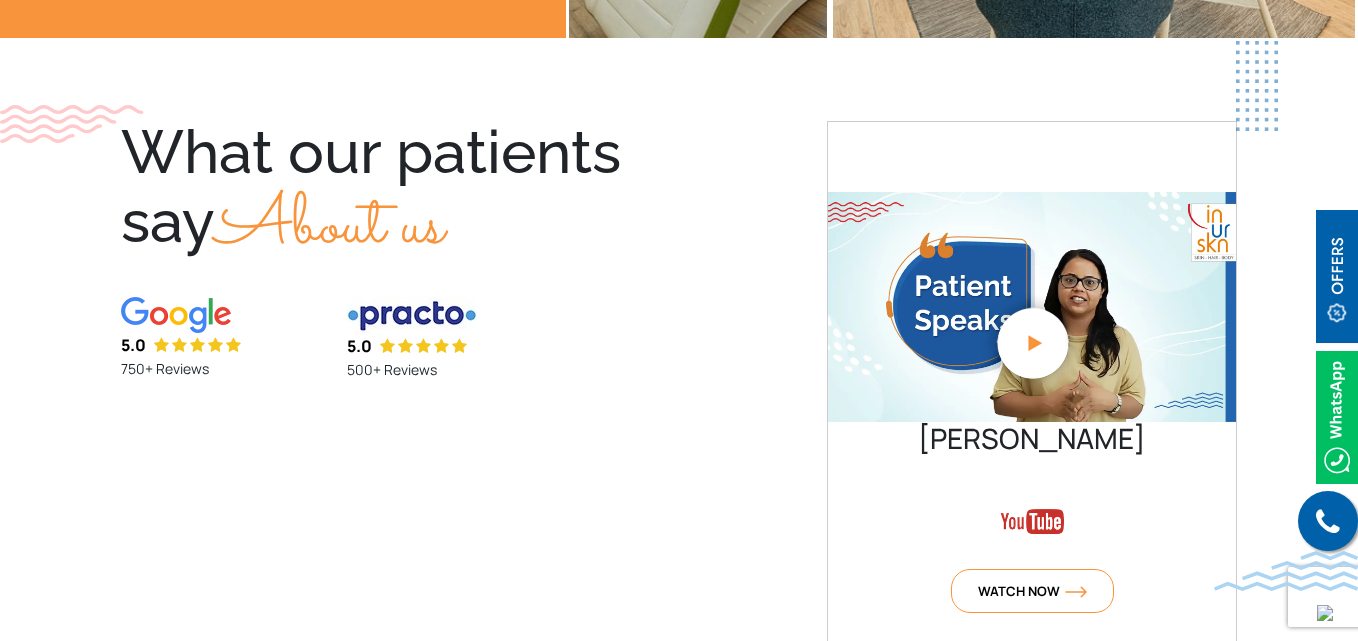 click on "What our patients say
About us
5.0
750+ Reviews
5.0
500+ Reviews
[PERSON_NAME]
Hair Loss
Had gone for hair loss issue. Staff is well trained. Good hygiene practiced and most importantly Dr. [PERSON_NAME] drills down to the root cause of the issue. Also I just casually told about a minor [MEDICAL_DATA] and she suggested an ointment for that as well. They genuinely want their patients well being. Will update…" at bounding box center (679, 519) 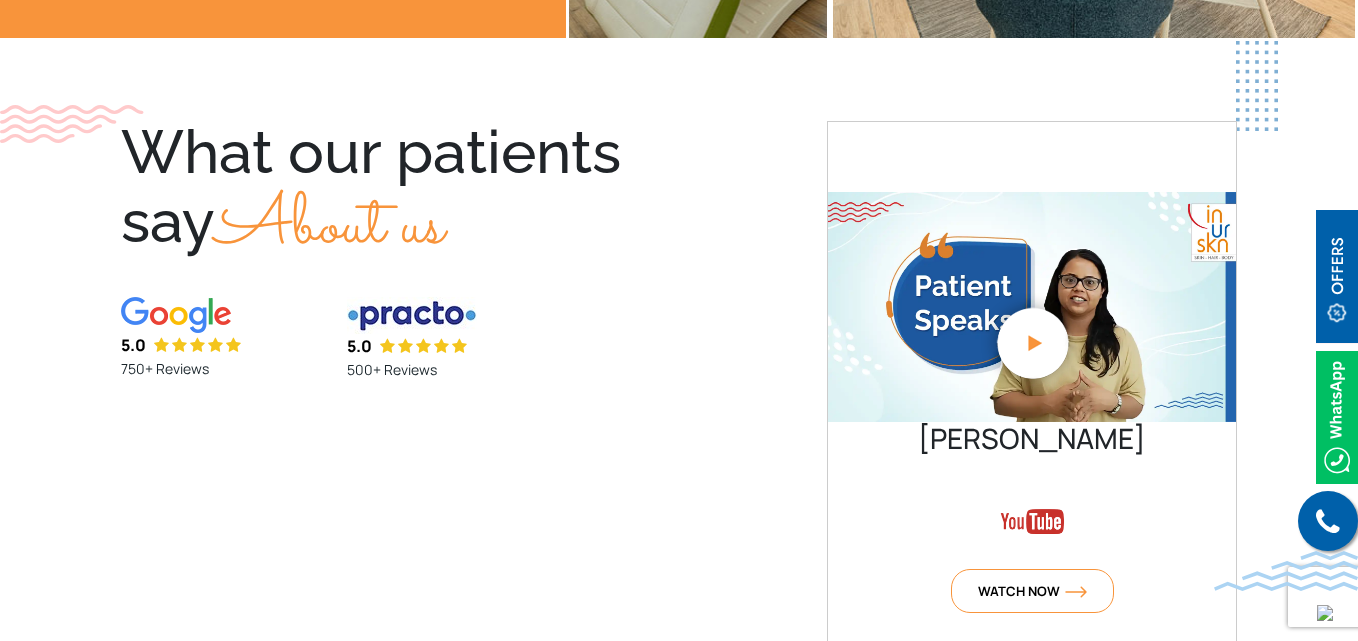 click on "500+ Reviews" at bounding box center (448, 370) 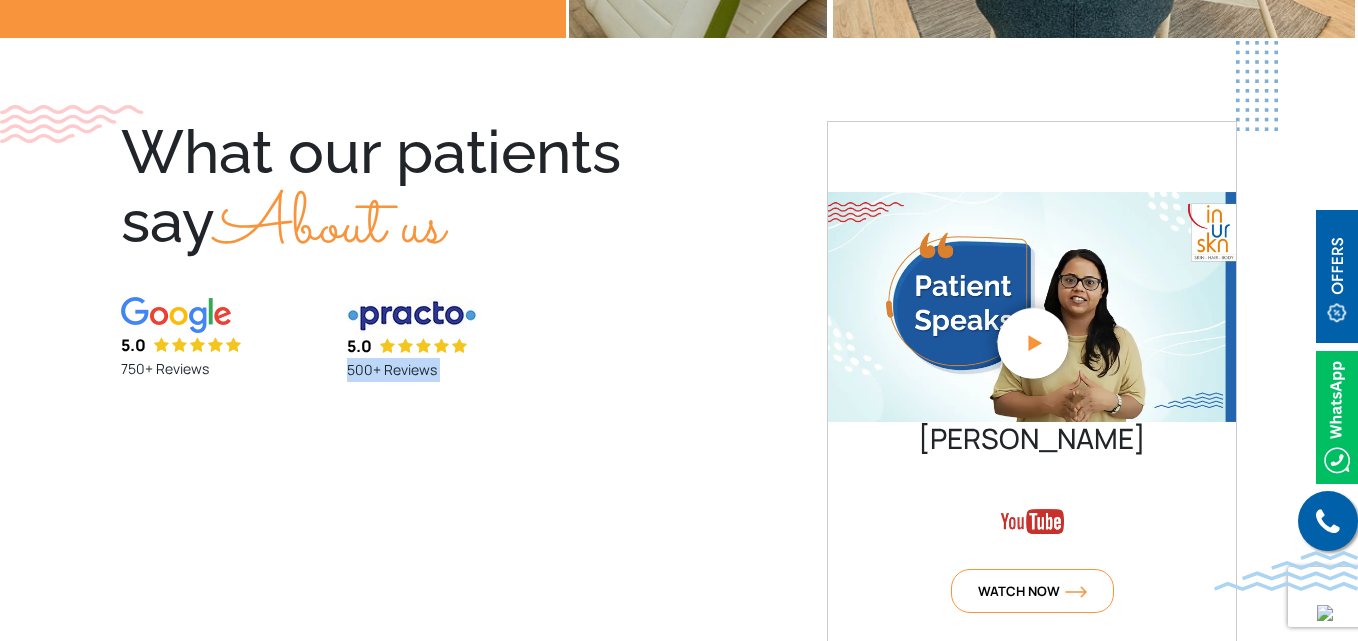 click on "500+ Reviews" at bounding box center (448, 370) 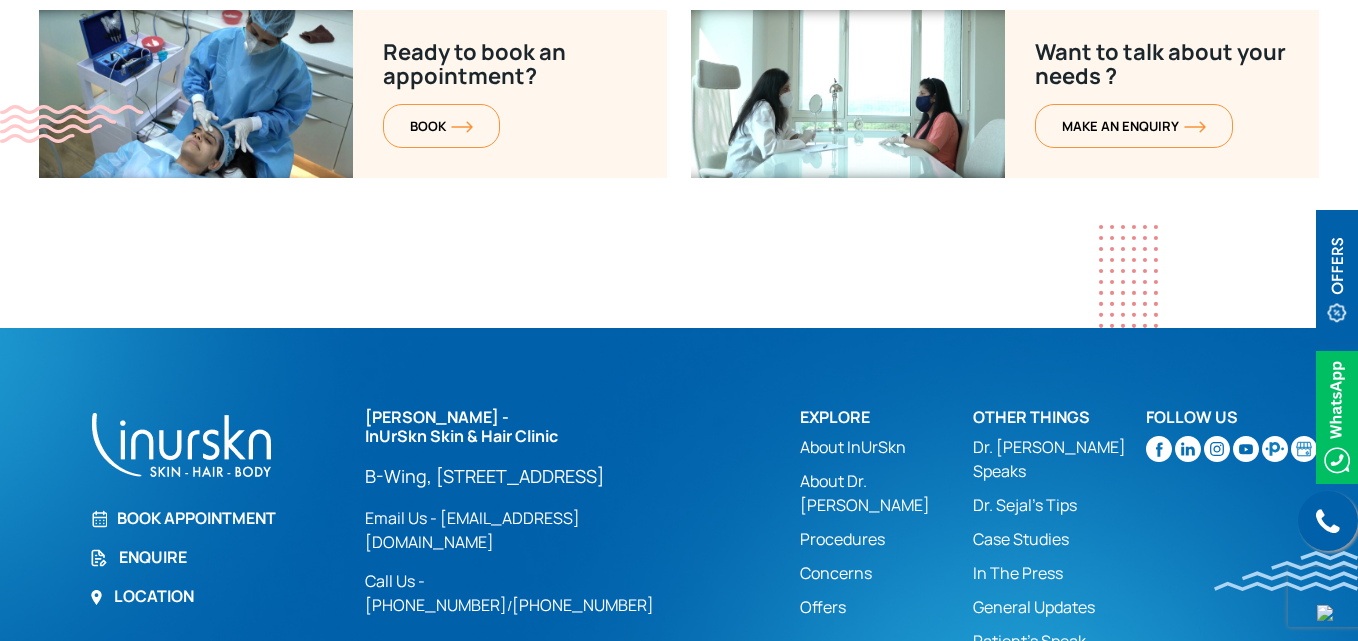 scroll, scrollTop: 8351, scrollLeft: 0, axis: vertical 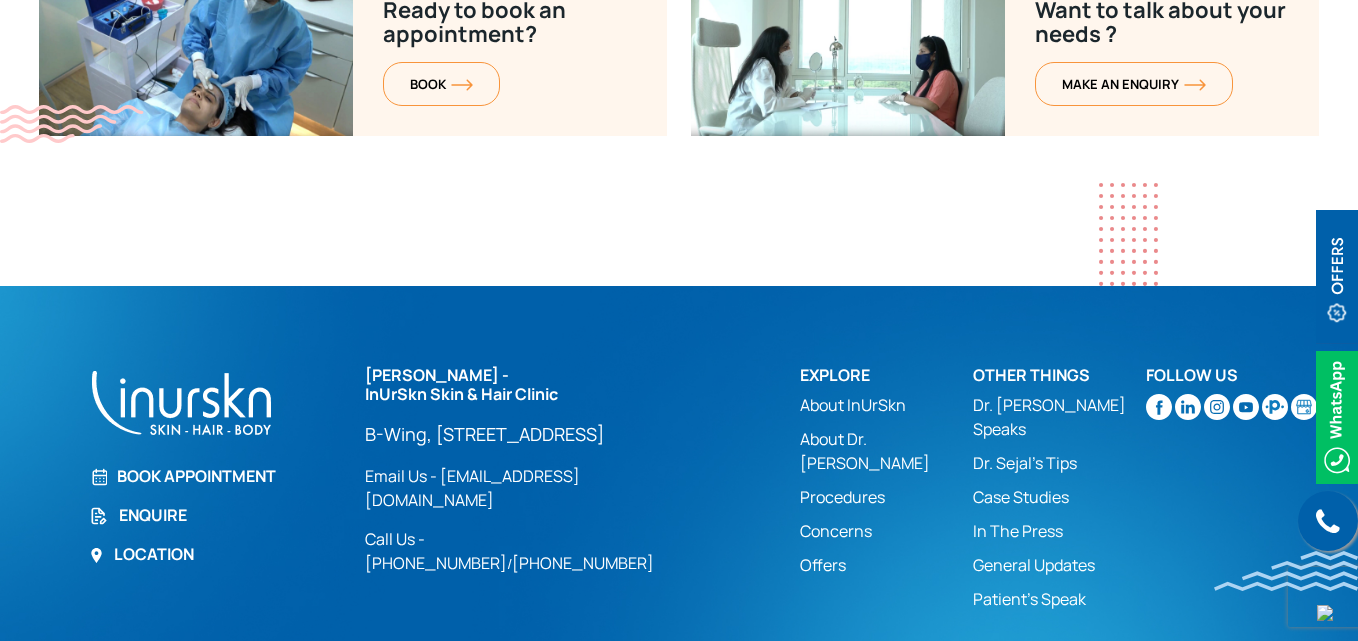 click at bounding box center [1337, 276] 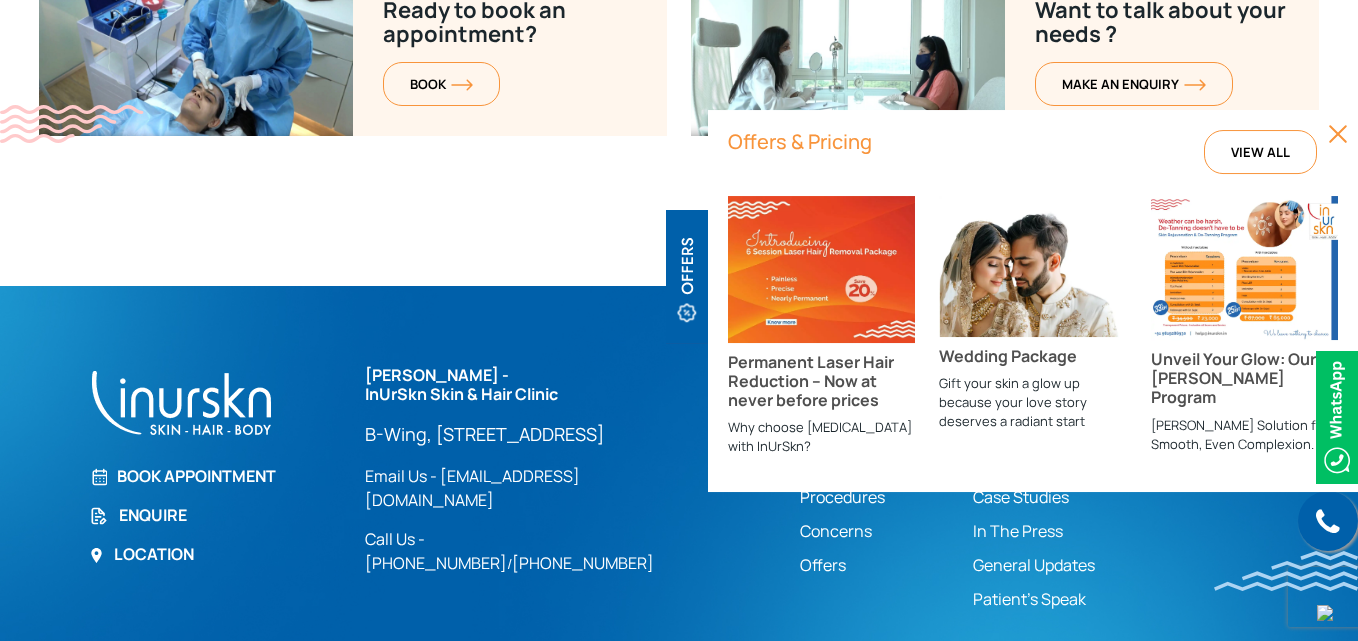 click at bounding box center (1338, 134) 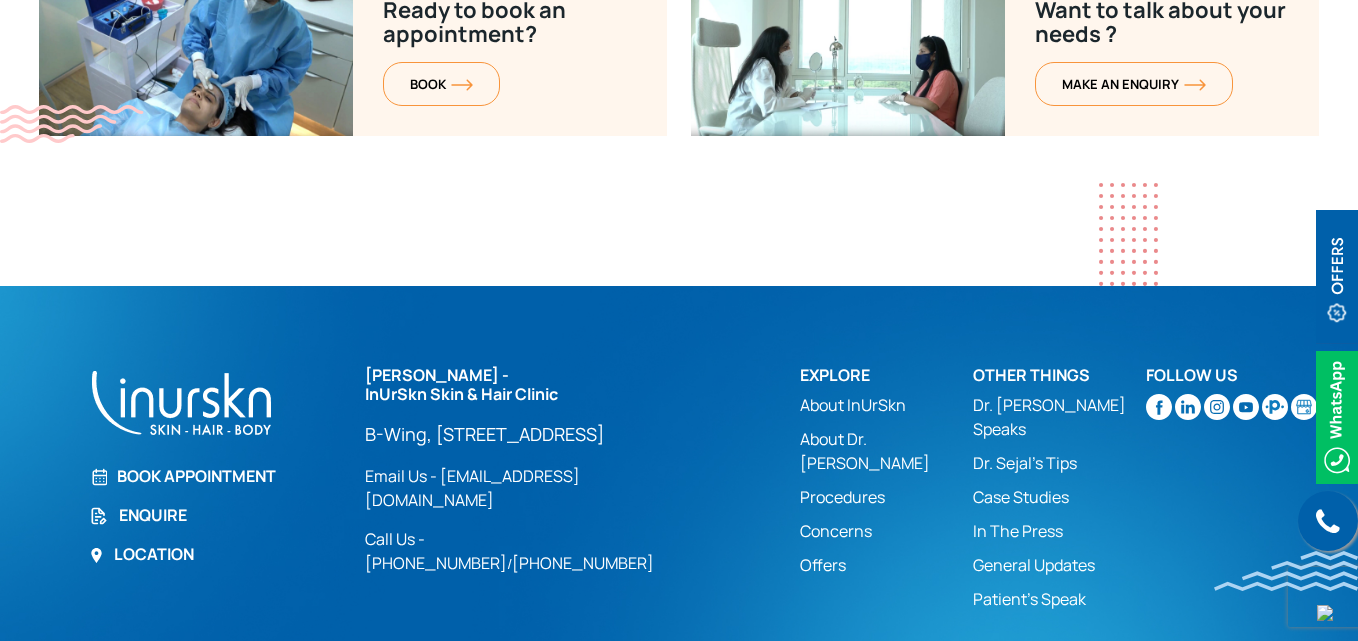 click at bounding box center (1337, 417) 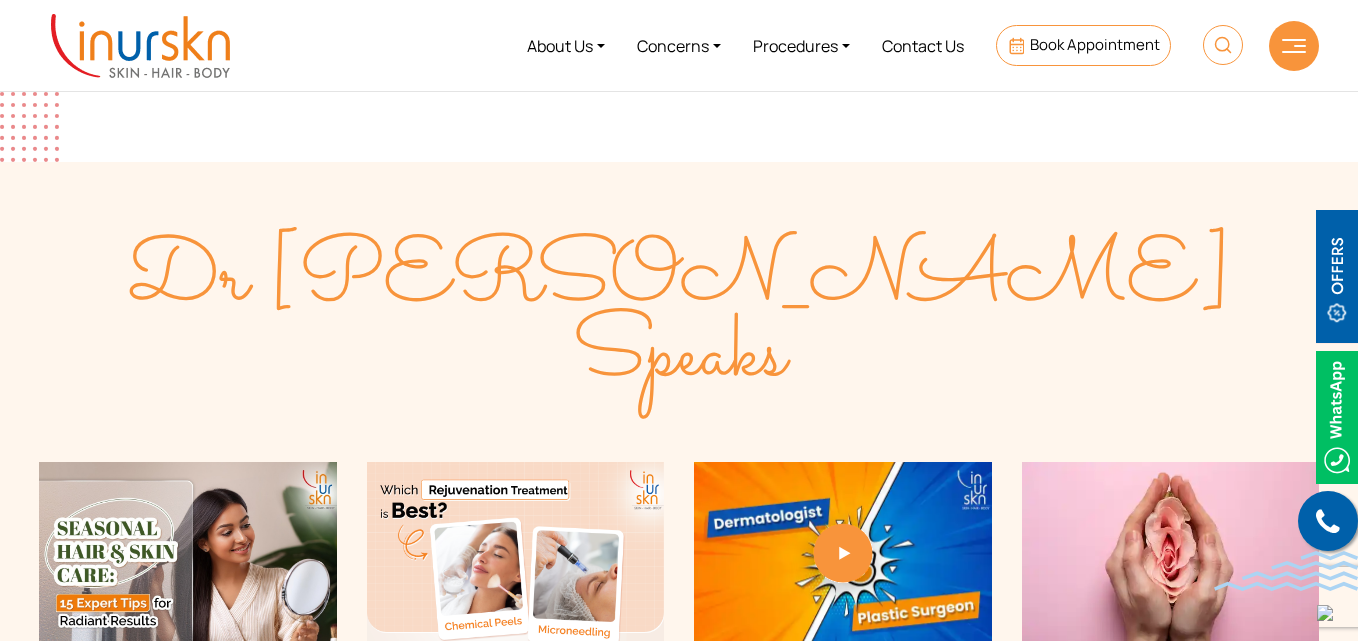 scroll, scrollTop: 4898, scrollLeft: 0, axis: vertical 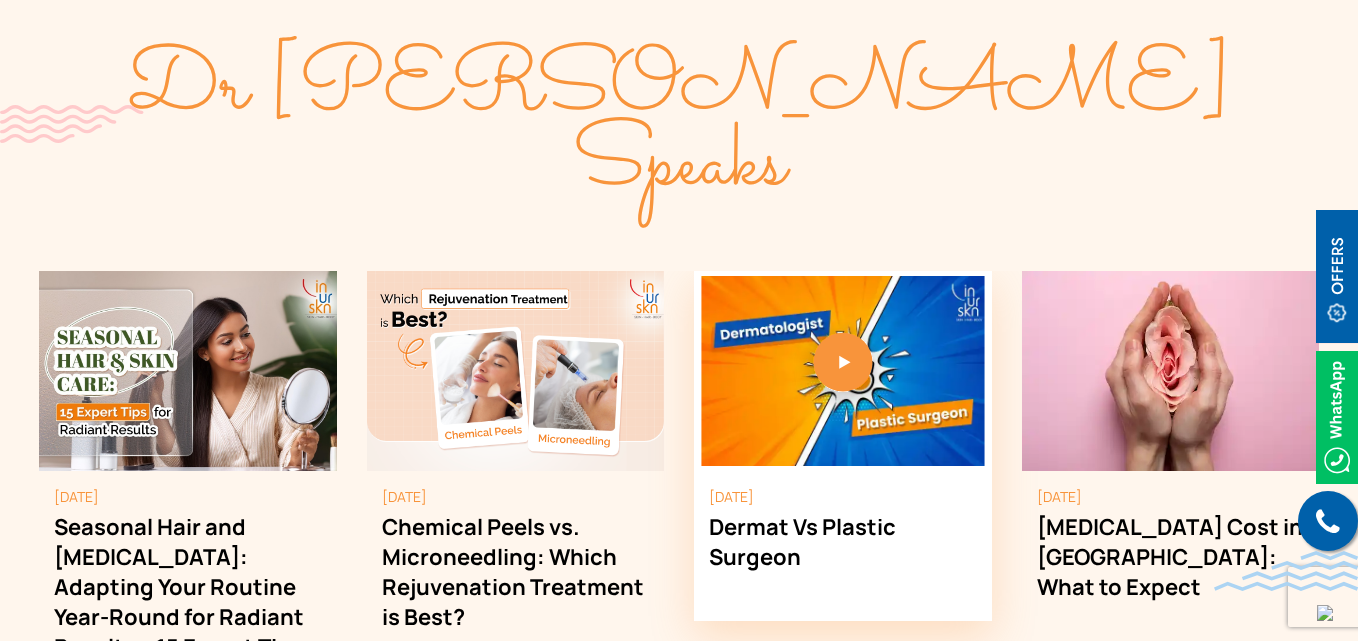 click on "[DATE]
Dermat Vs Plastic Surgeon" at bounding box center [843, 536] 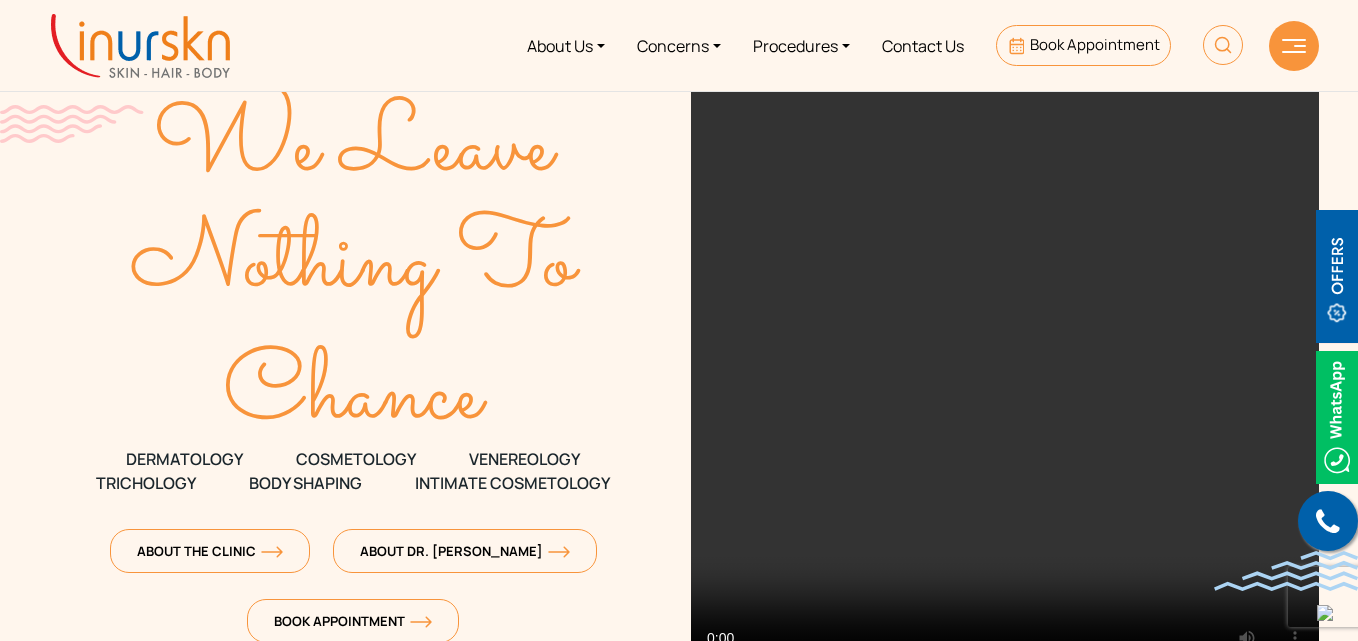 scroll, scrollTop: 0, scrollLeft: 0, axis: both 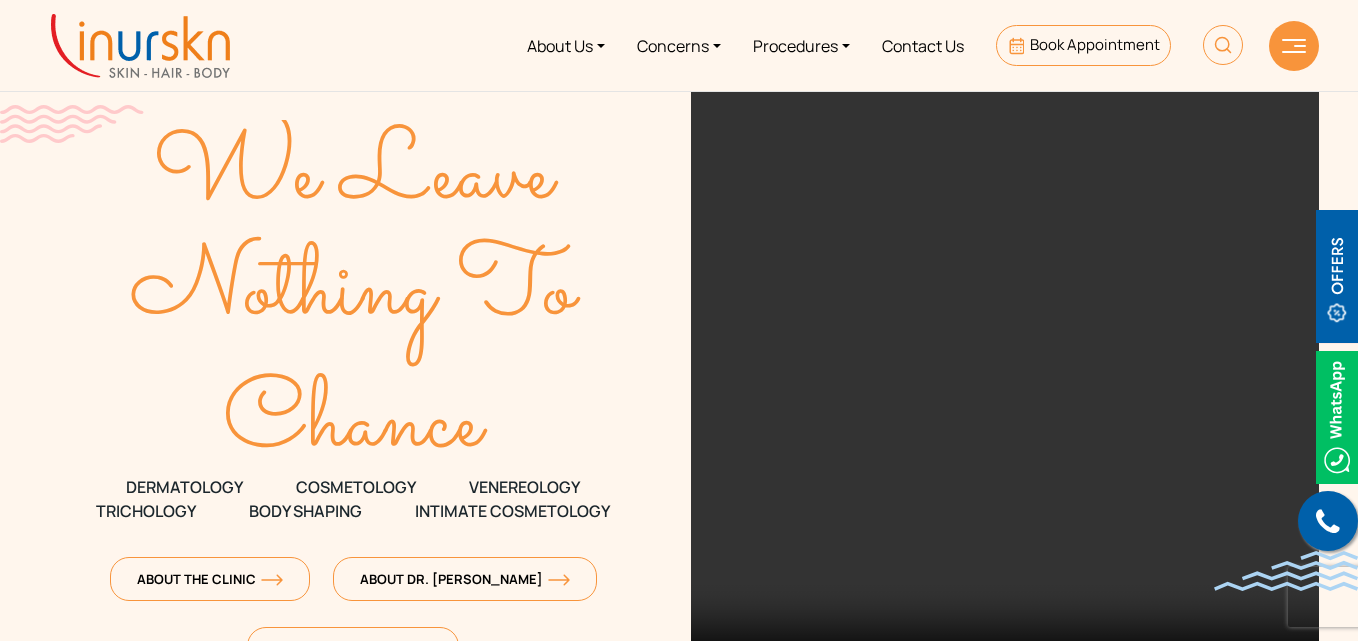 click on "Nothing To" 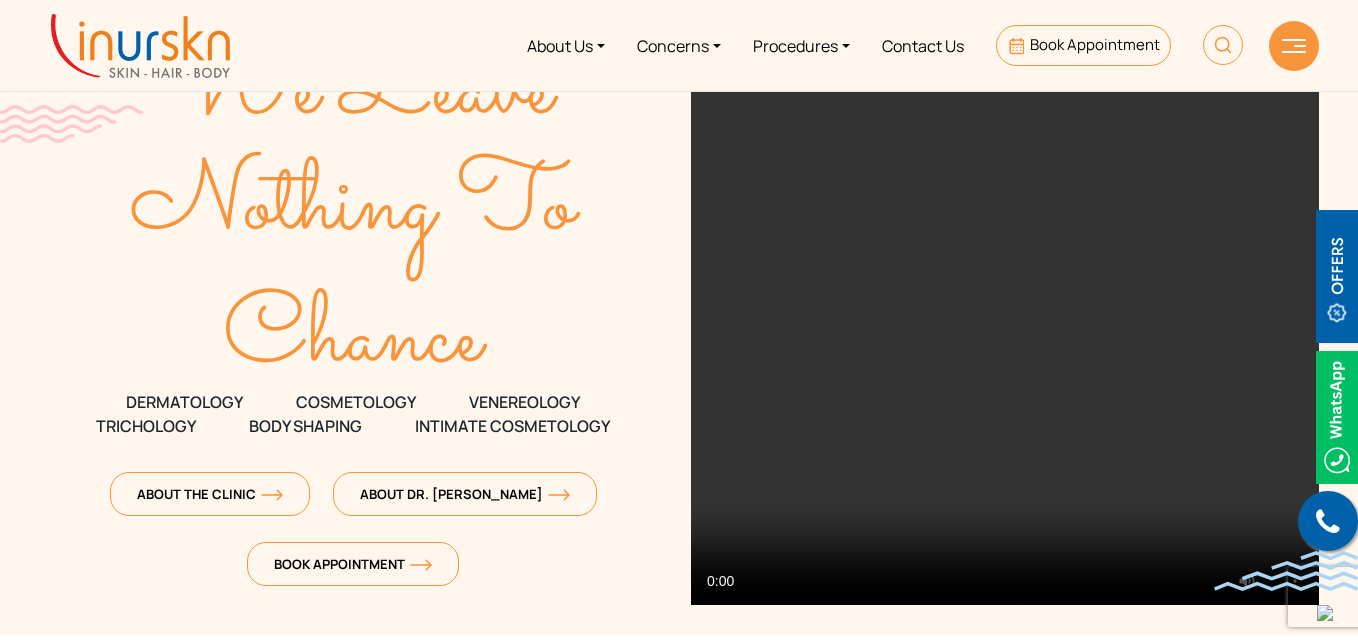 scroll, scrollTop: 0, scrollLeft: 0, axis: both 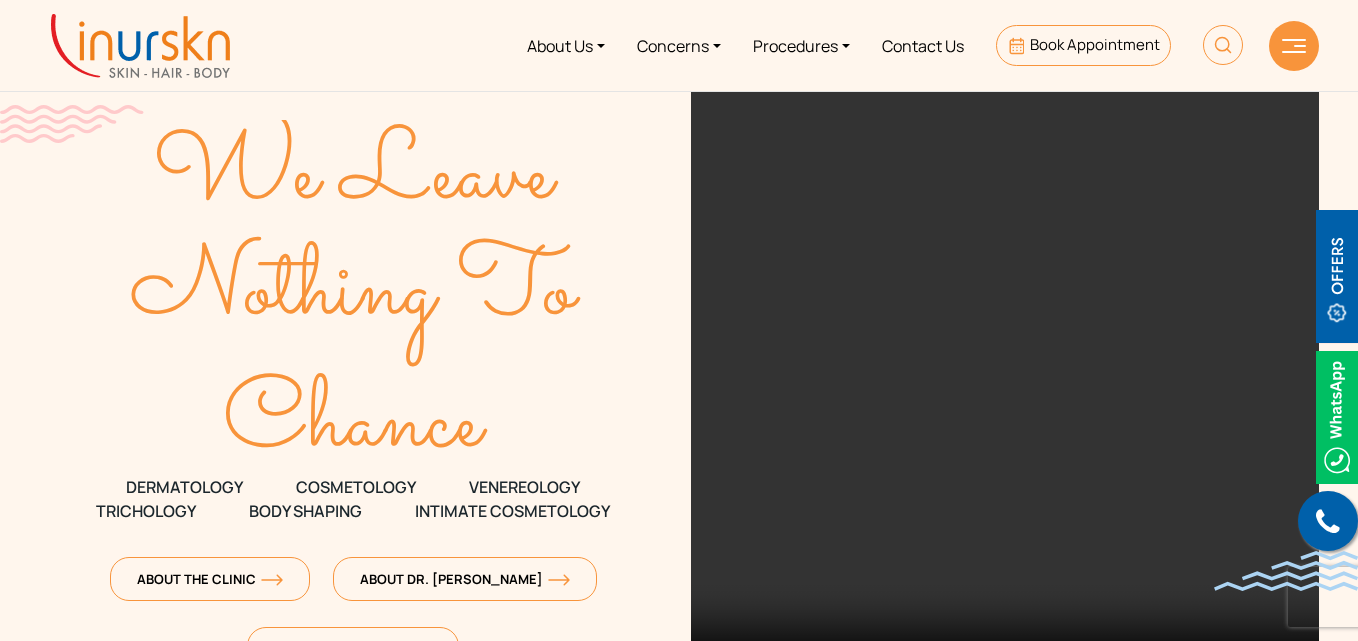 click on "Nothing To" 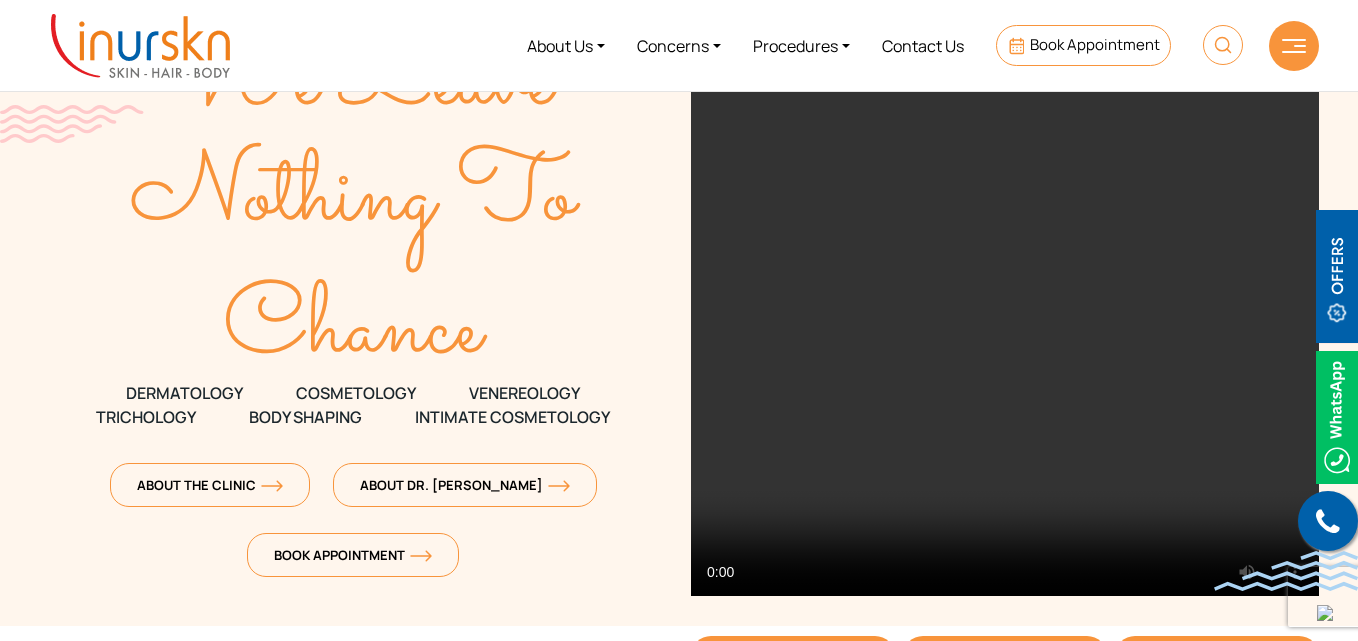 scroll, scrollTop: 0, scrollLeft: 0, axis: both 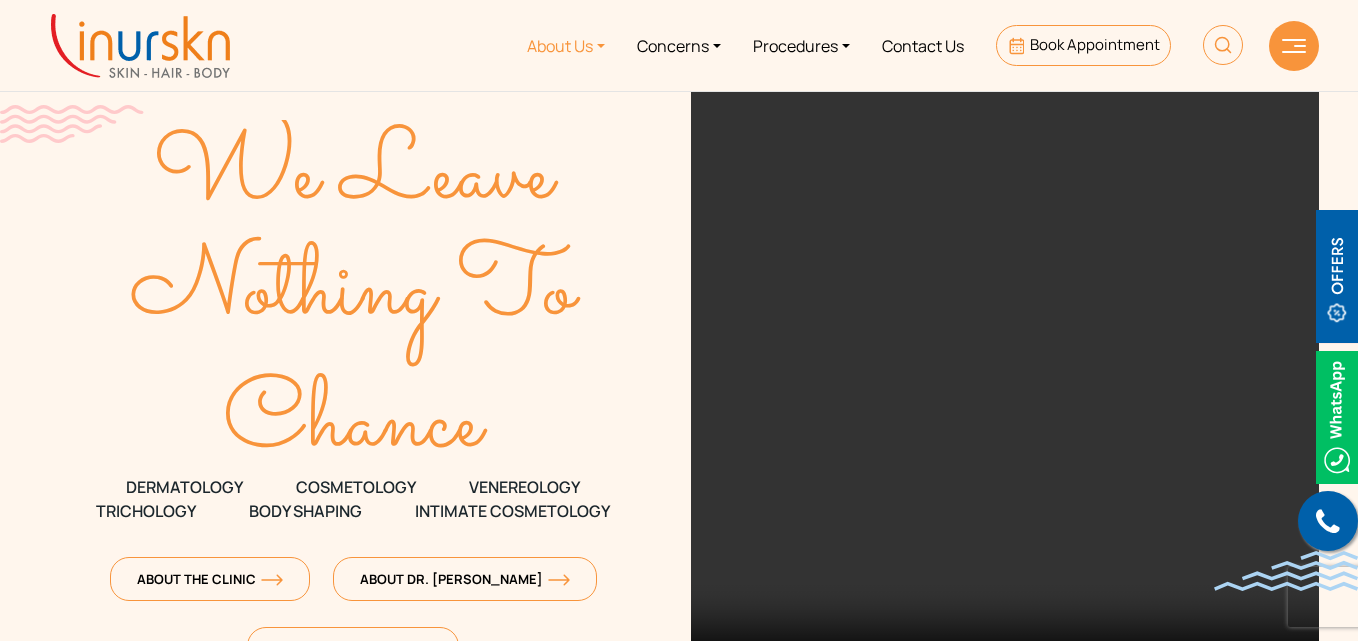 click on "About Us" at bounding box center [566, 45] 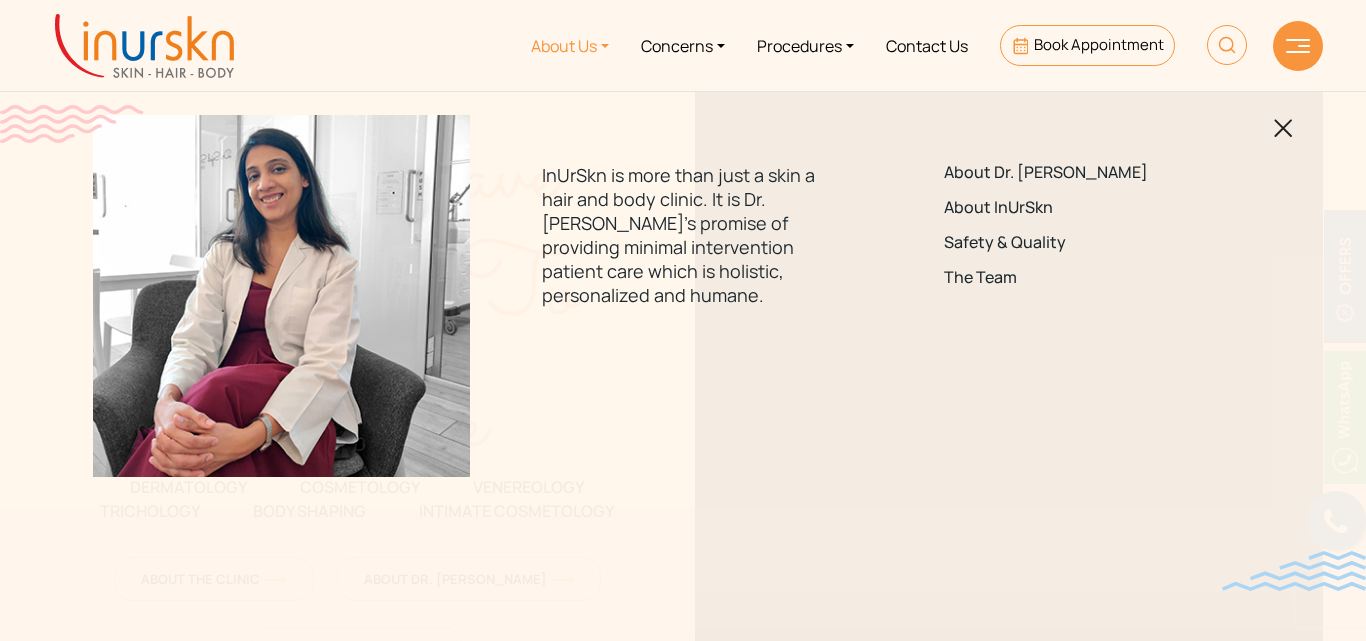 click on "About Us" at bounding box center [570, 45] 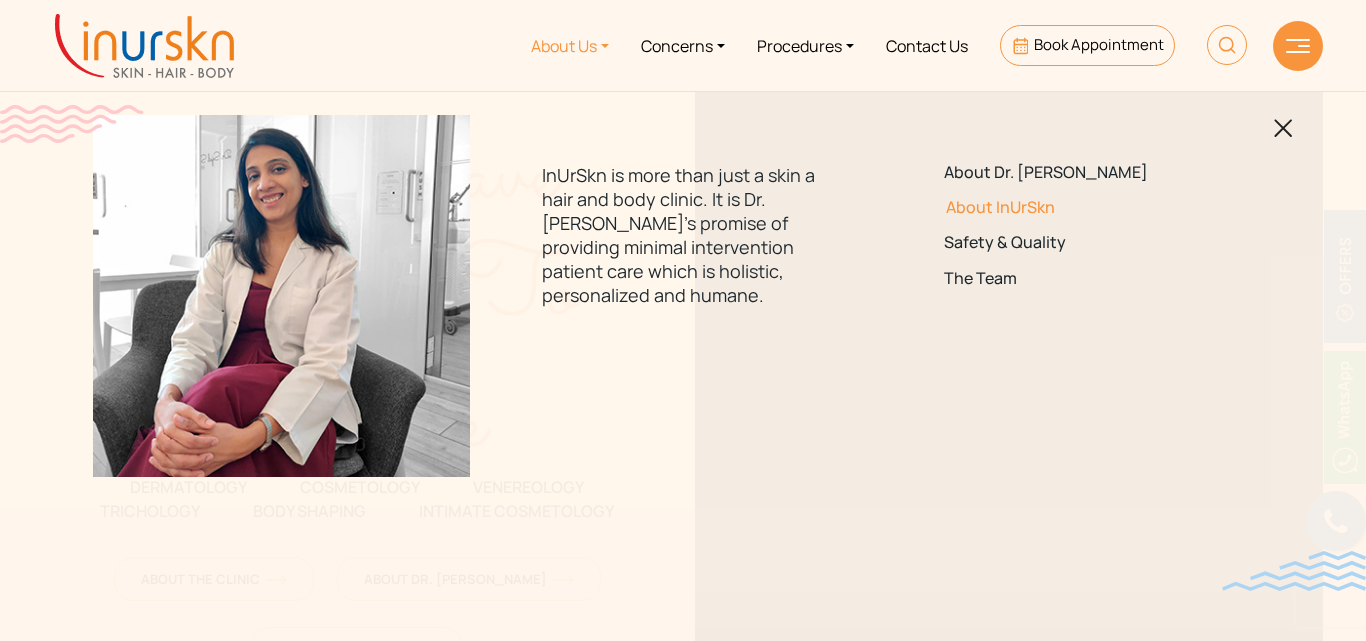click on "About InUrSkn" at bounding box center (1084, 207) 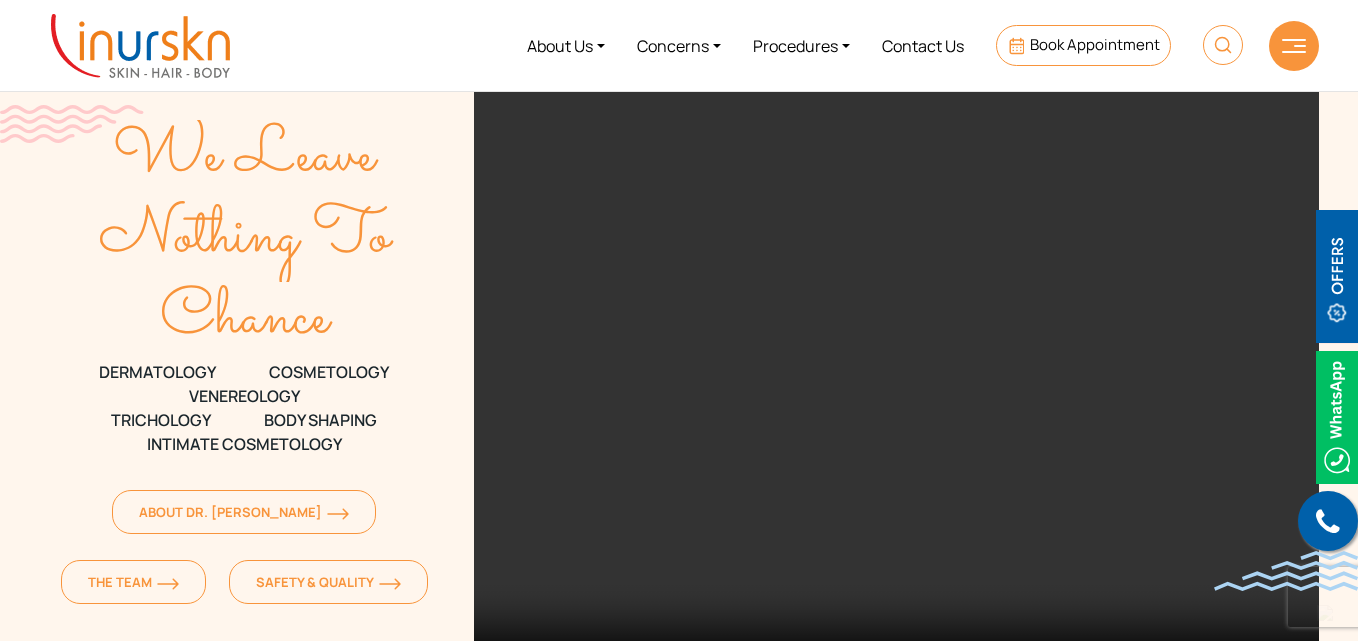scroll, scrollTop: 477, scrollLeft: 0, axis: vertical 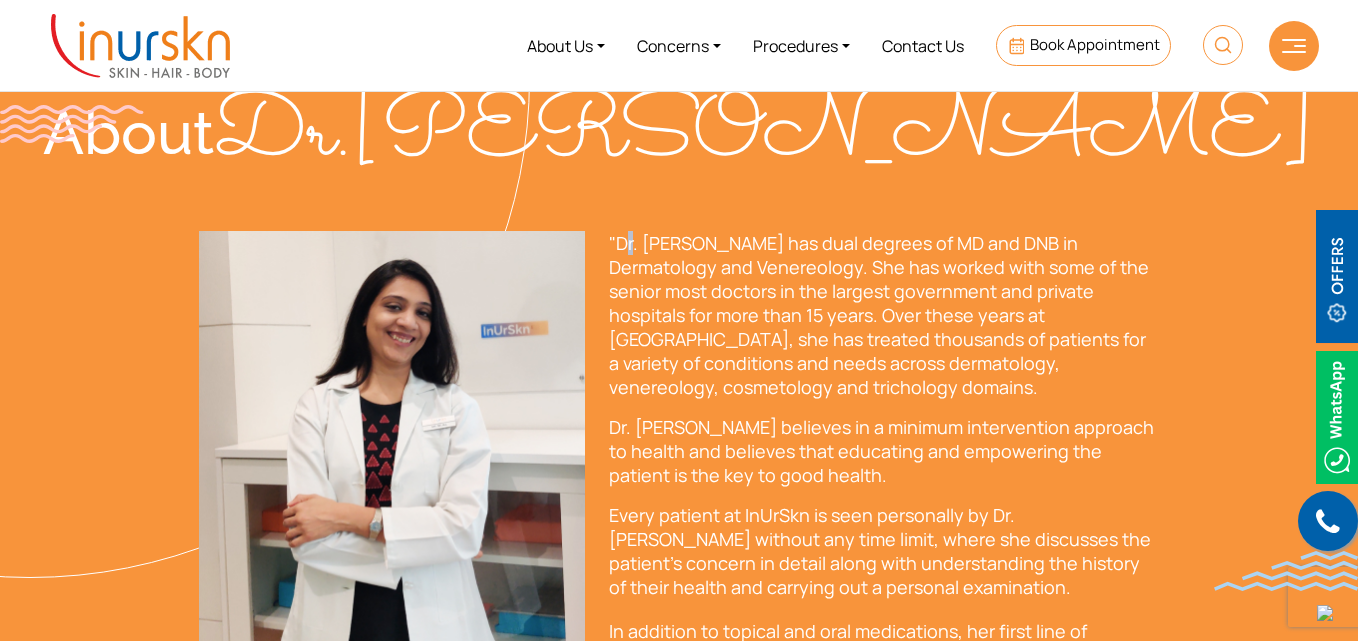 click on ""Dr. Sejal has dual degrees of MD and DNB in Dermatology and Venereology. She has worked with some of the senior most doctors in the largest government and private hospitals for more than 15 years. Over these years at InUrSKn, she has treated thousands of patients for a variety of conditions and needs across dermatology, venereology, cosmetology and trichology domains." at bounding box center [884, 315] 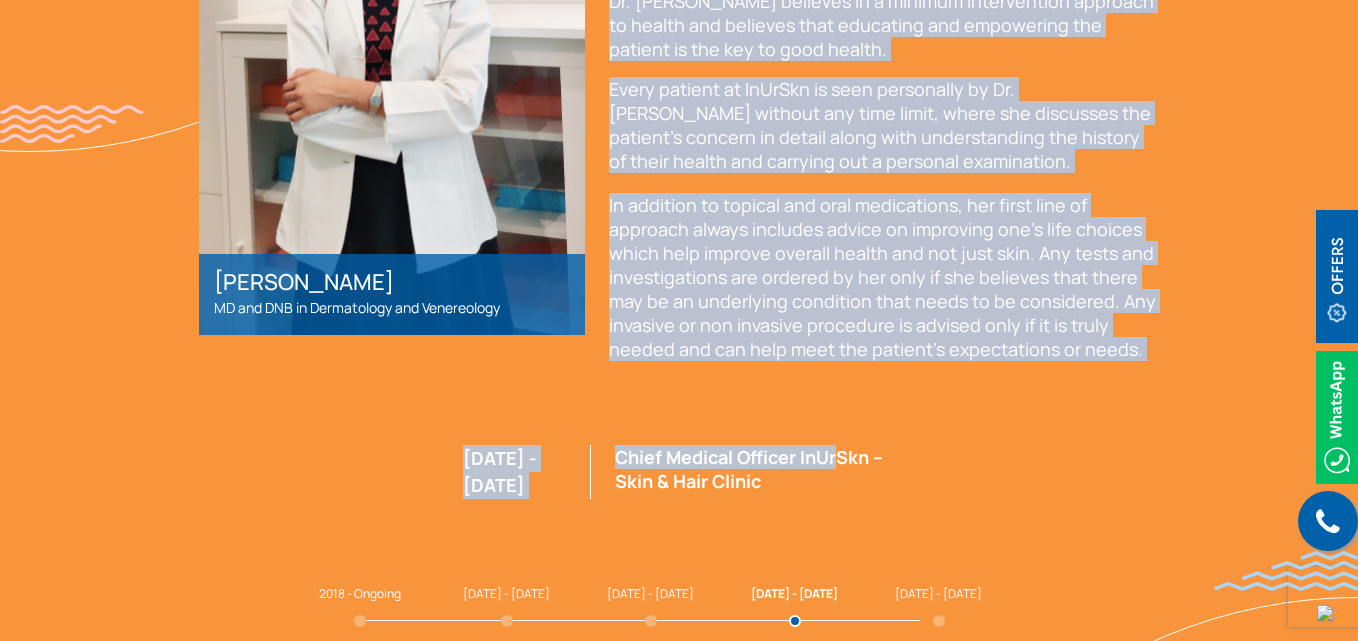 scroll, scrollTop: 5212, scrollLeft: 0, axis: vertical 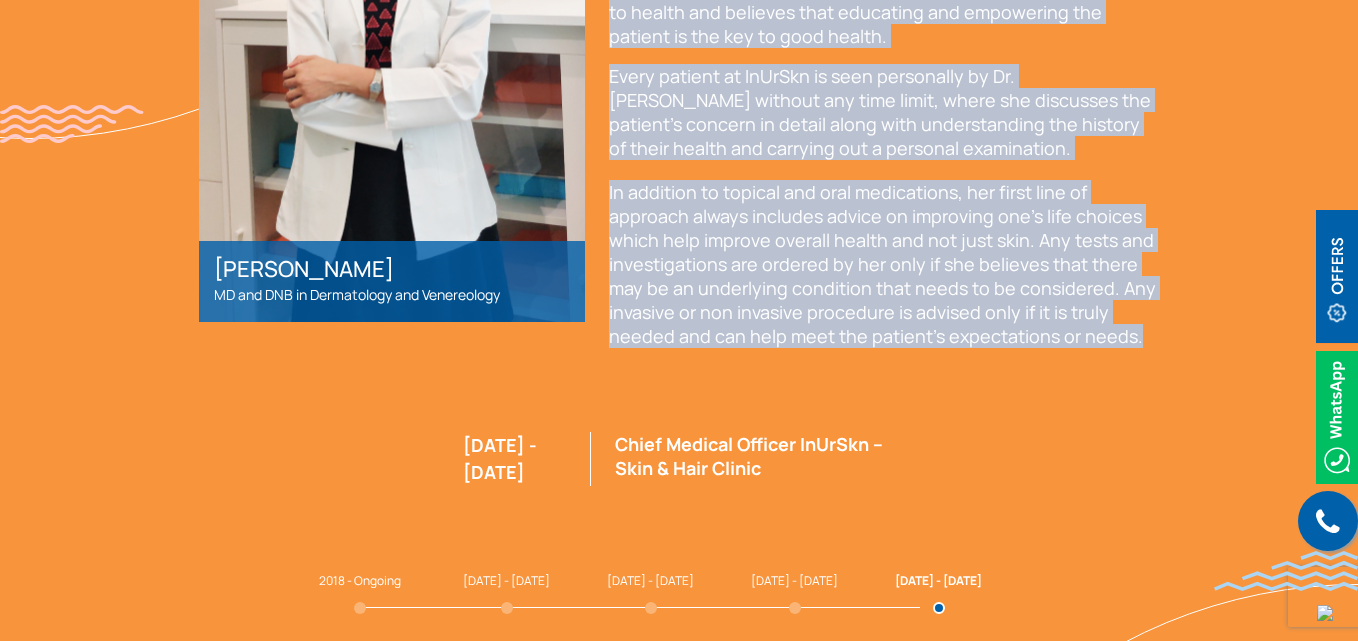drag, startPoint x: 616, startPoint y: 245, endPoint x: 1131, endPoint y: 316, distance: 519.87115 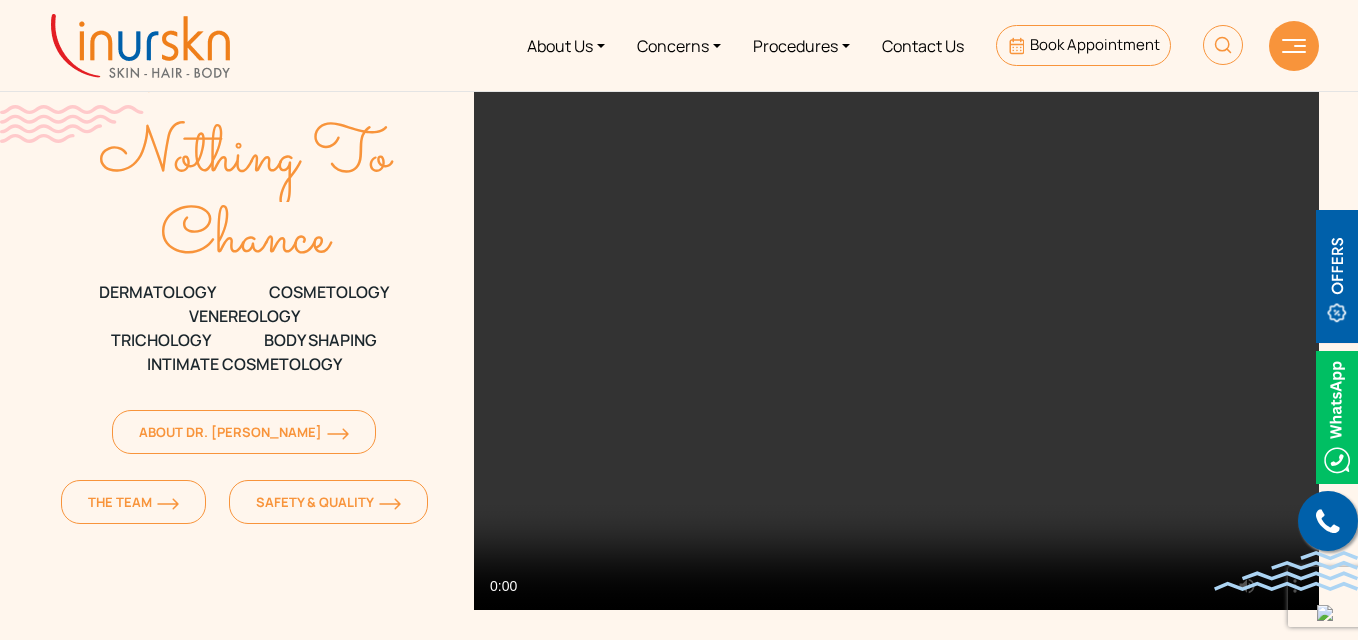 scroll, scrollTop: 0, scrollLeft: 0, axis: both 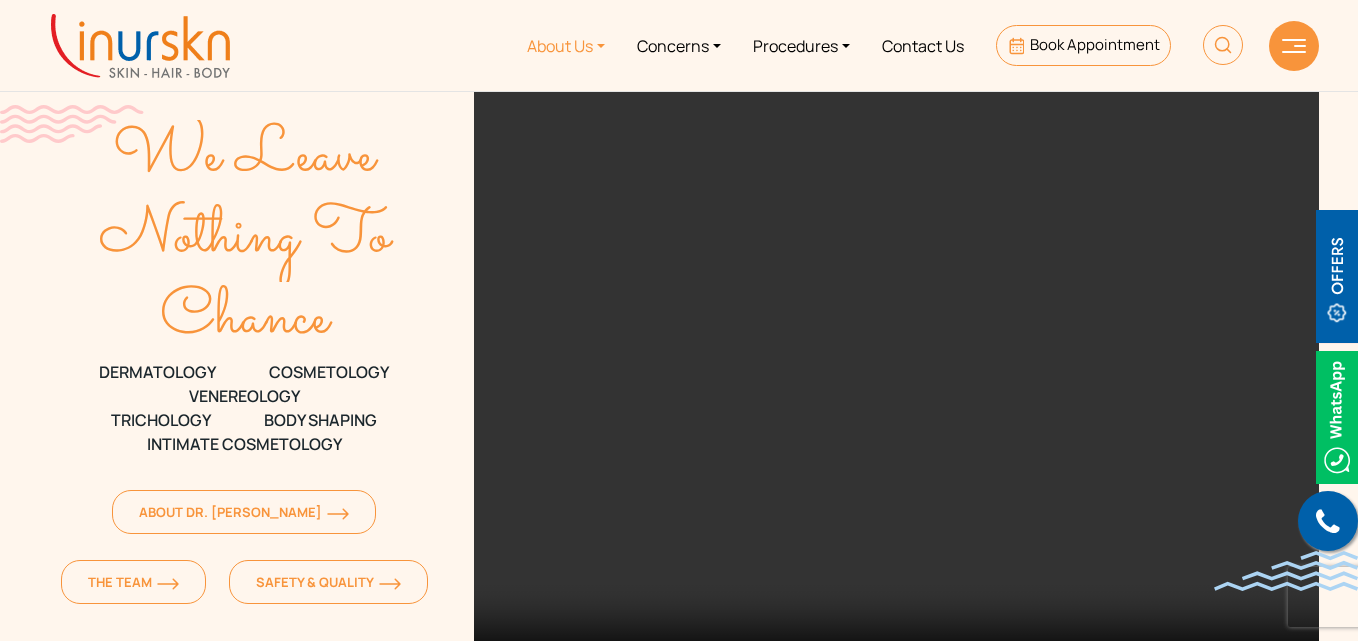 click on "About Us" at bounding box center [566, 45] 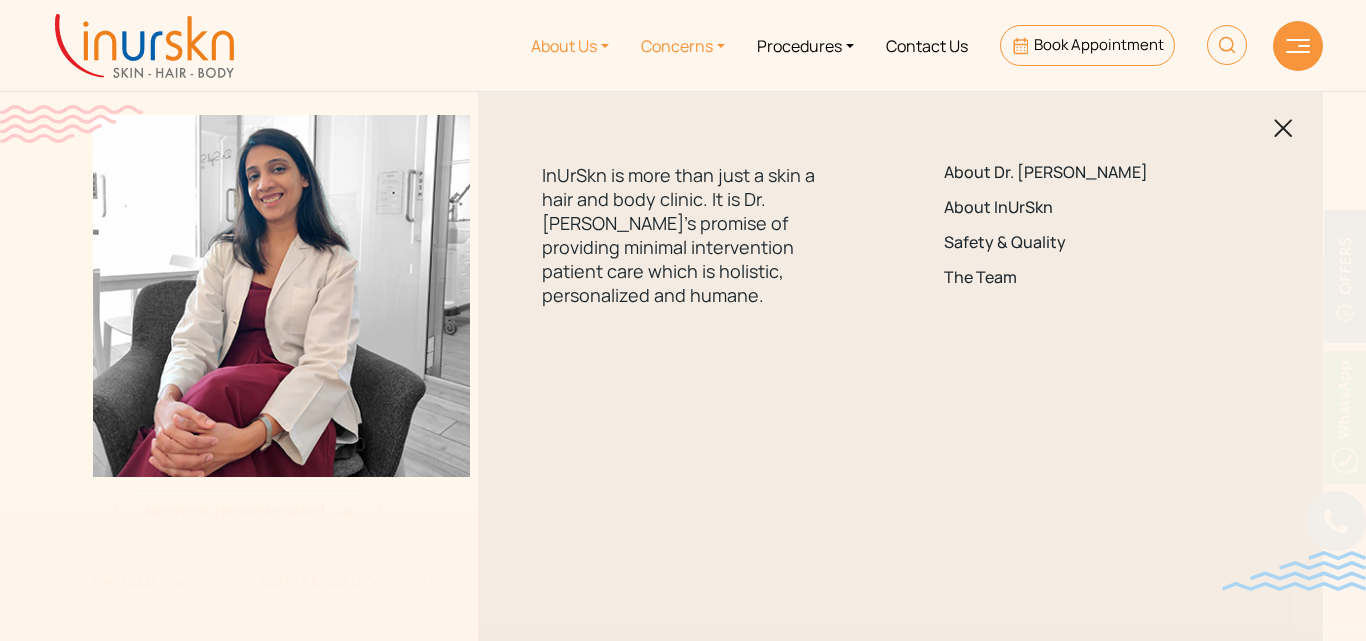 click on "Concerns" at bounding box center (683, 45) 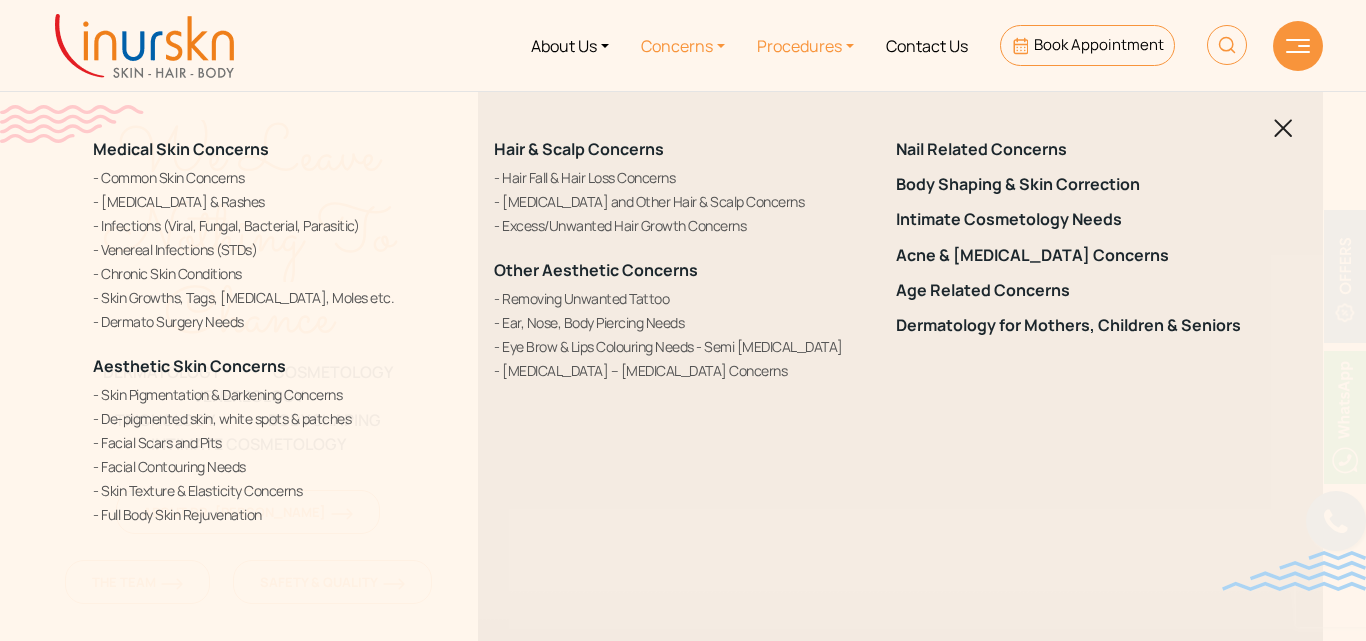 click on "Procedures" at bounding box center [805, 45] 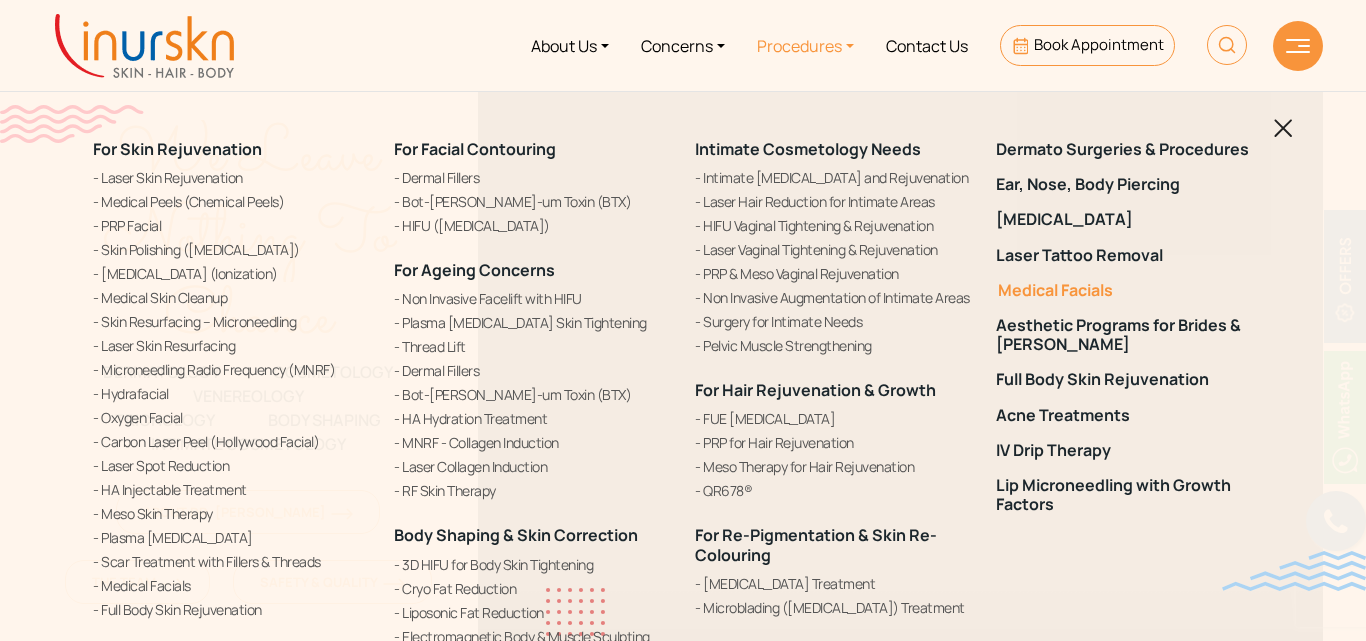 click on "Medical Facials" at bounding box center [1134, 290] 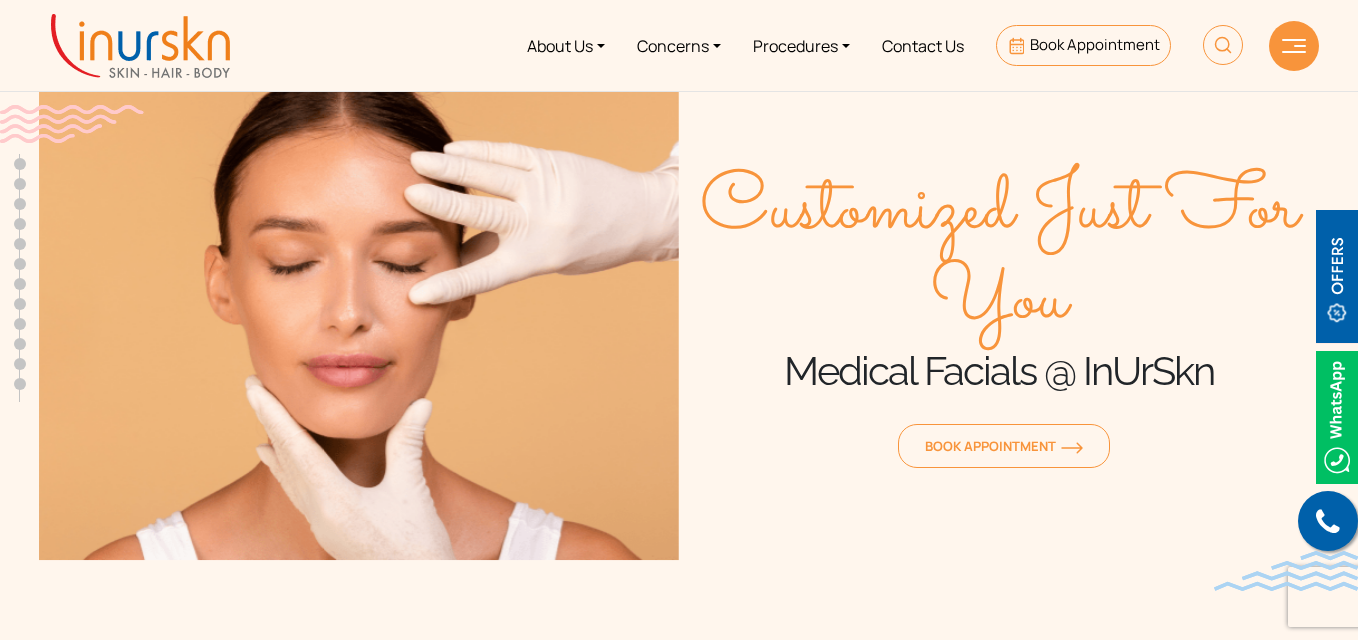 scroll, scrollTop: 0, scrollLeft: 0, axis: both 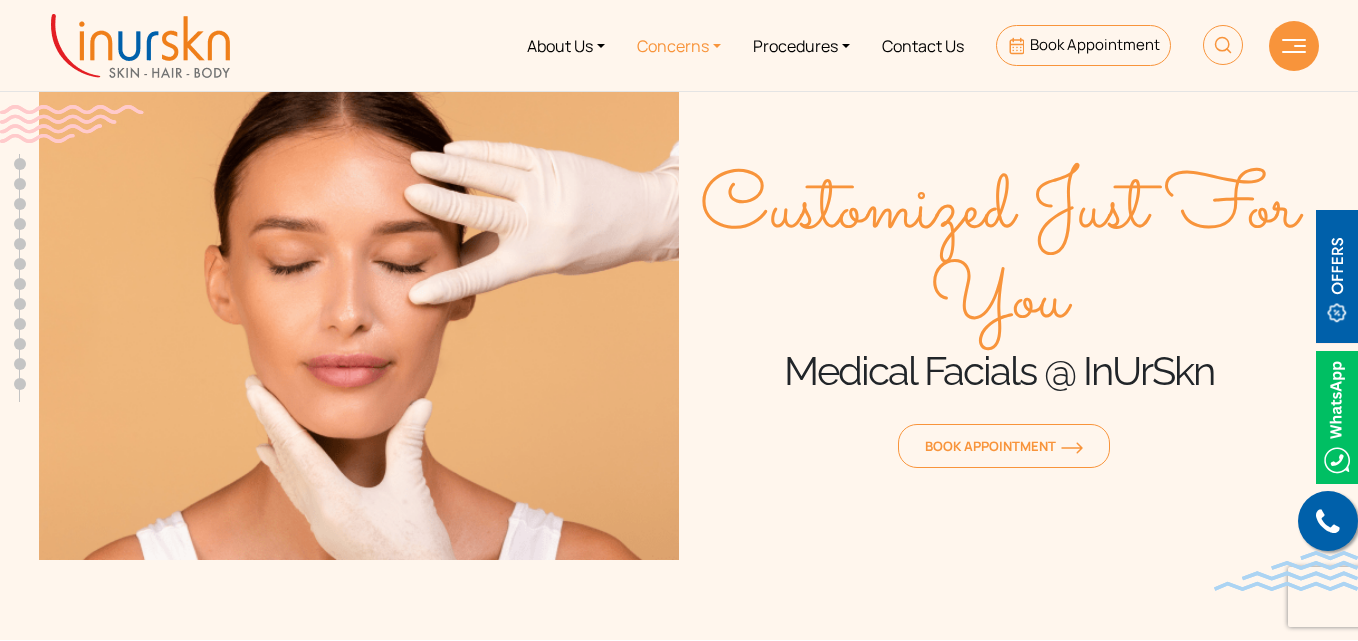 click on "Concerns" at bounding box center (679, 45) 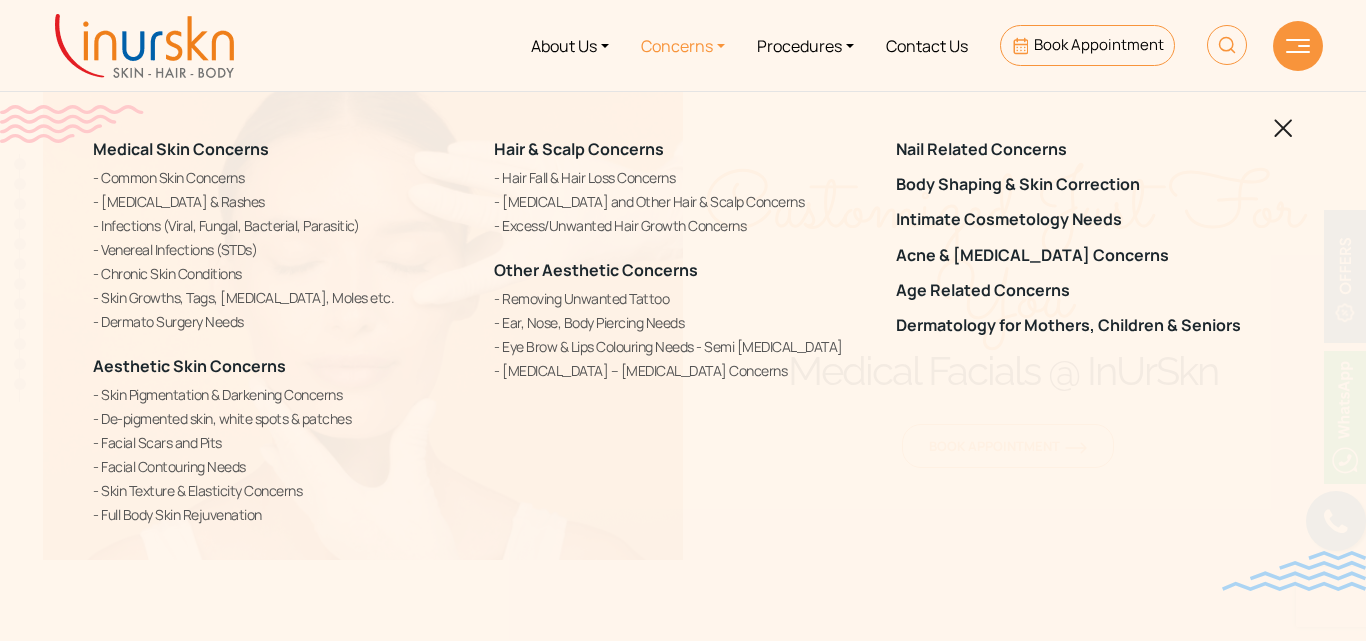 drag, startPoint x: 14, startPoint y: 137, endPoint x: 78, endPoint y: 113, distance: 68.35203 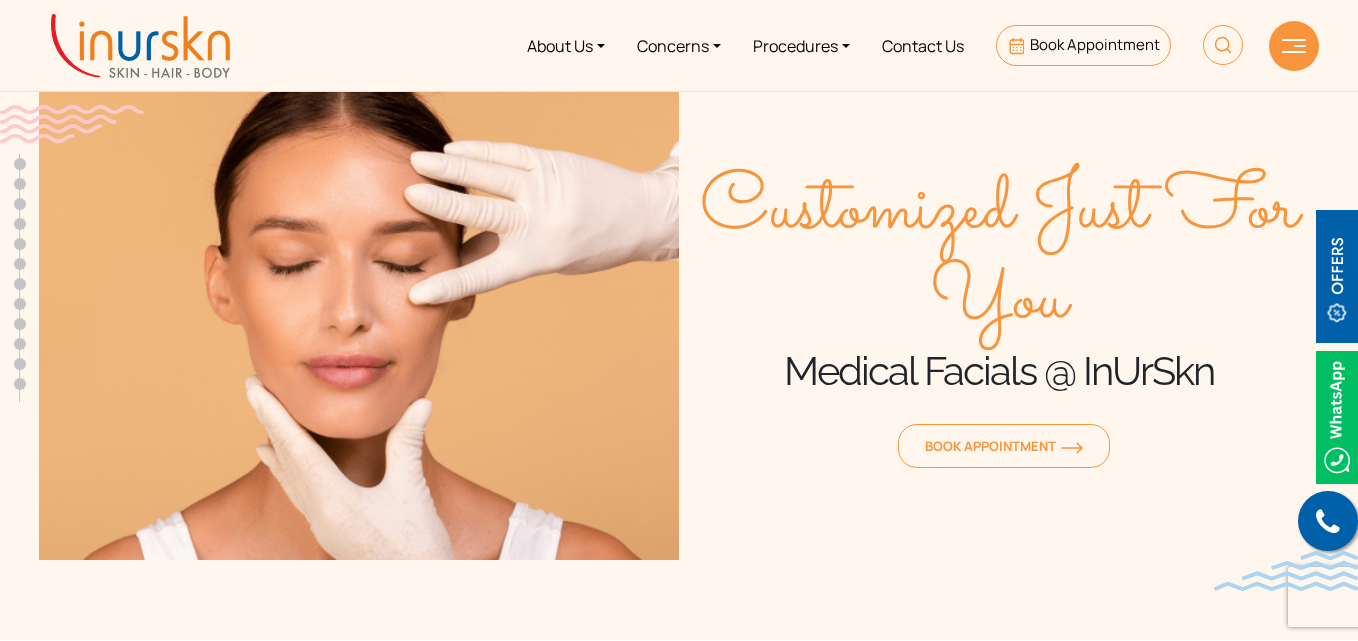 click at bounding box center [72, 124] 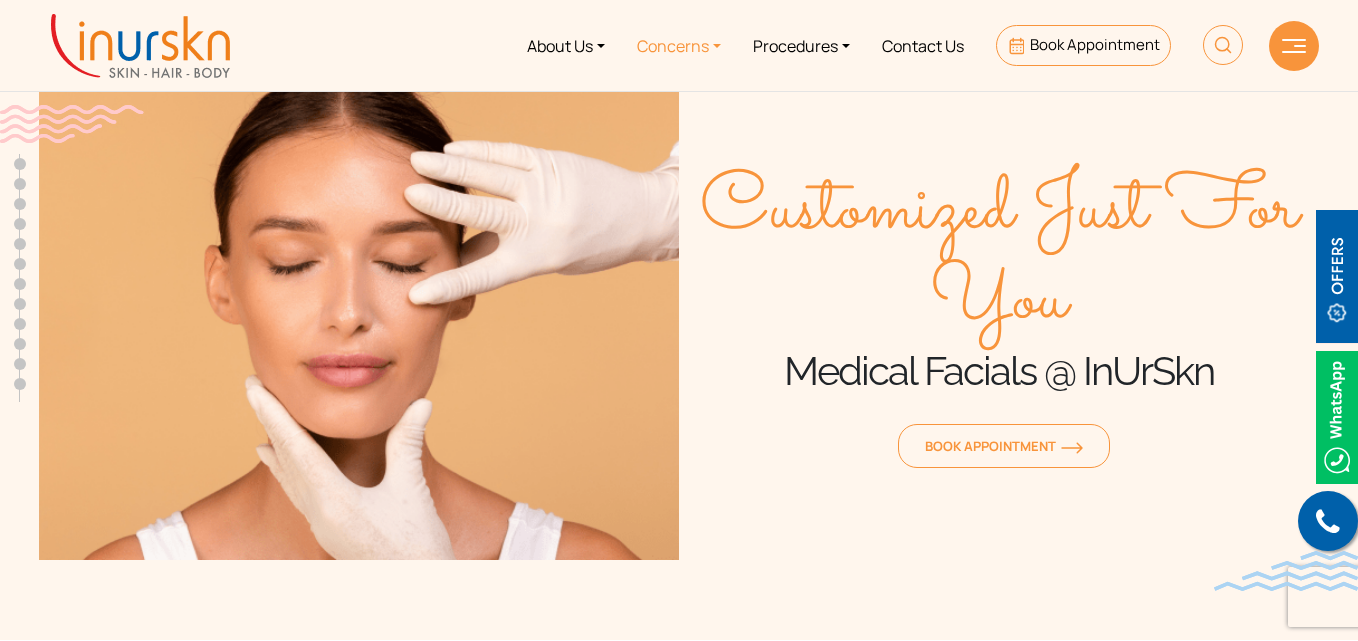 click on "Concerns" at bounding box center (679, 45) 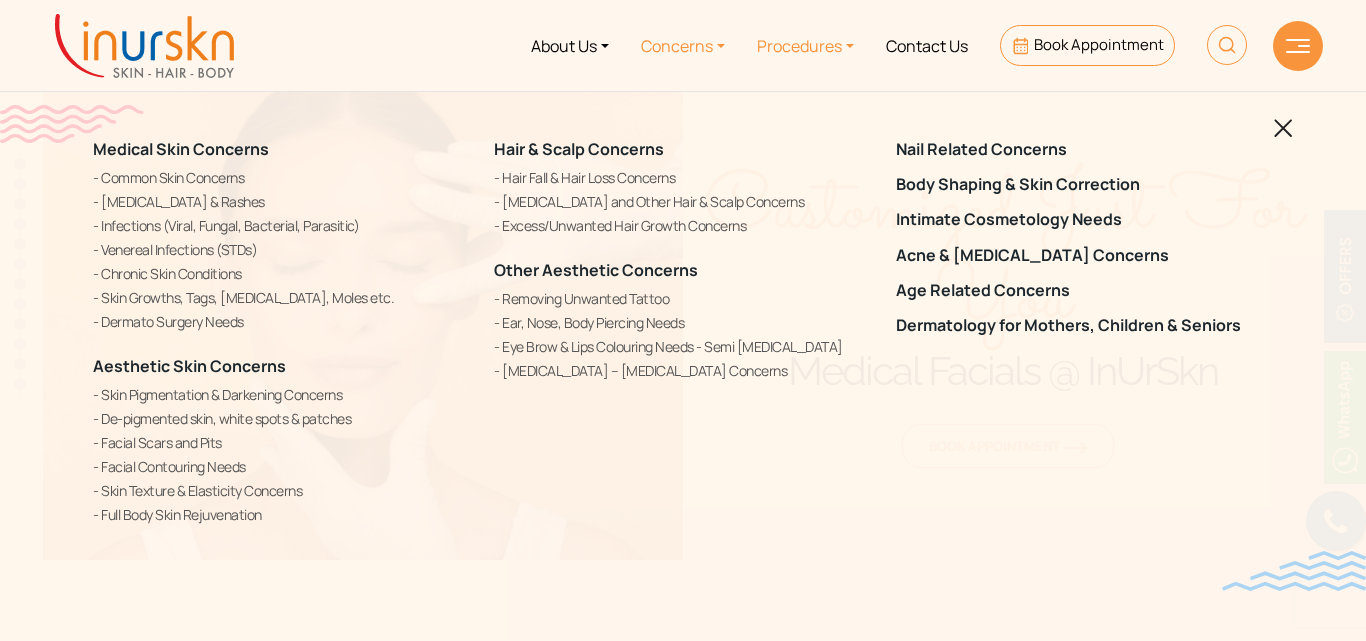 click on "Procedures" at bounding box center [805, 45] 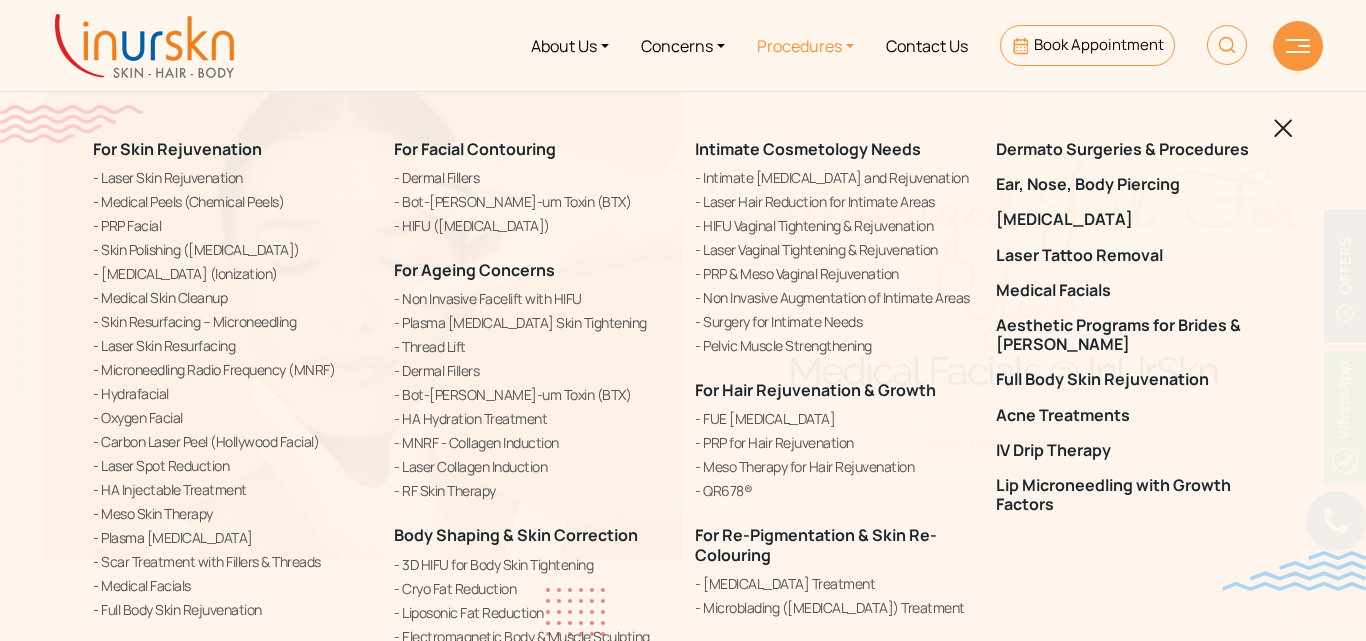 click on "Procedures" at bounding box center [805, 45] 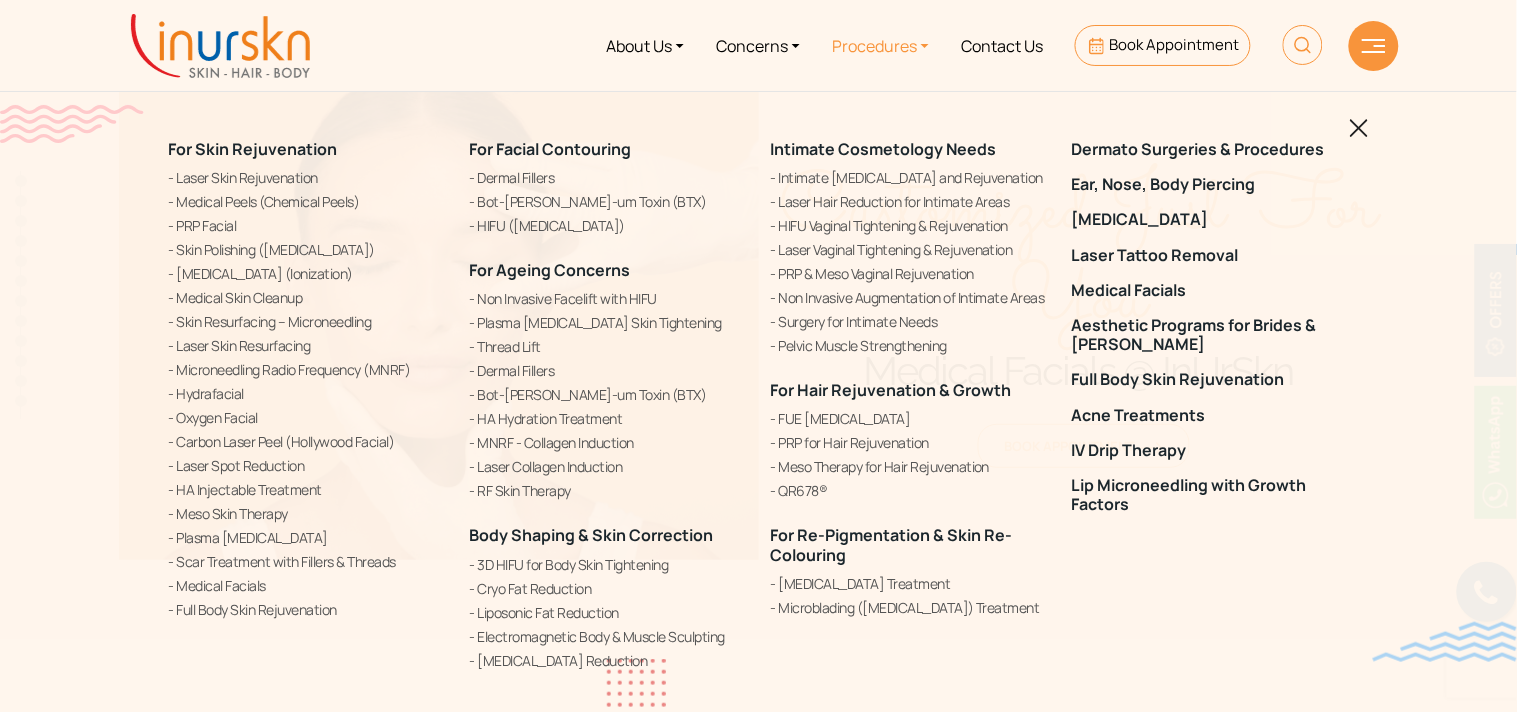 click on "Procedures" at bounding box center (880, 45) 